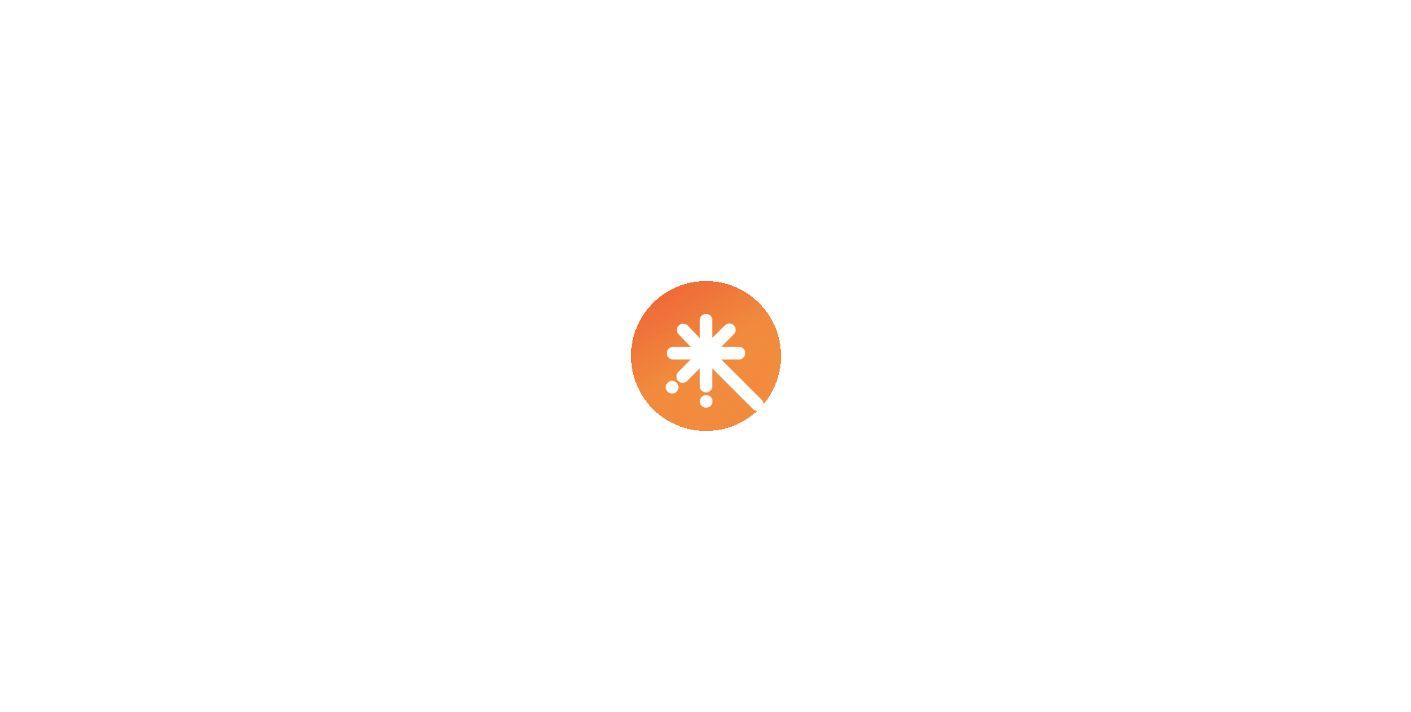scroll, scrollTop: 0, scrollLeft: 0, axis: both 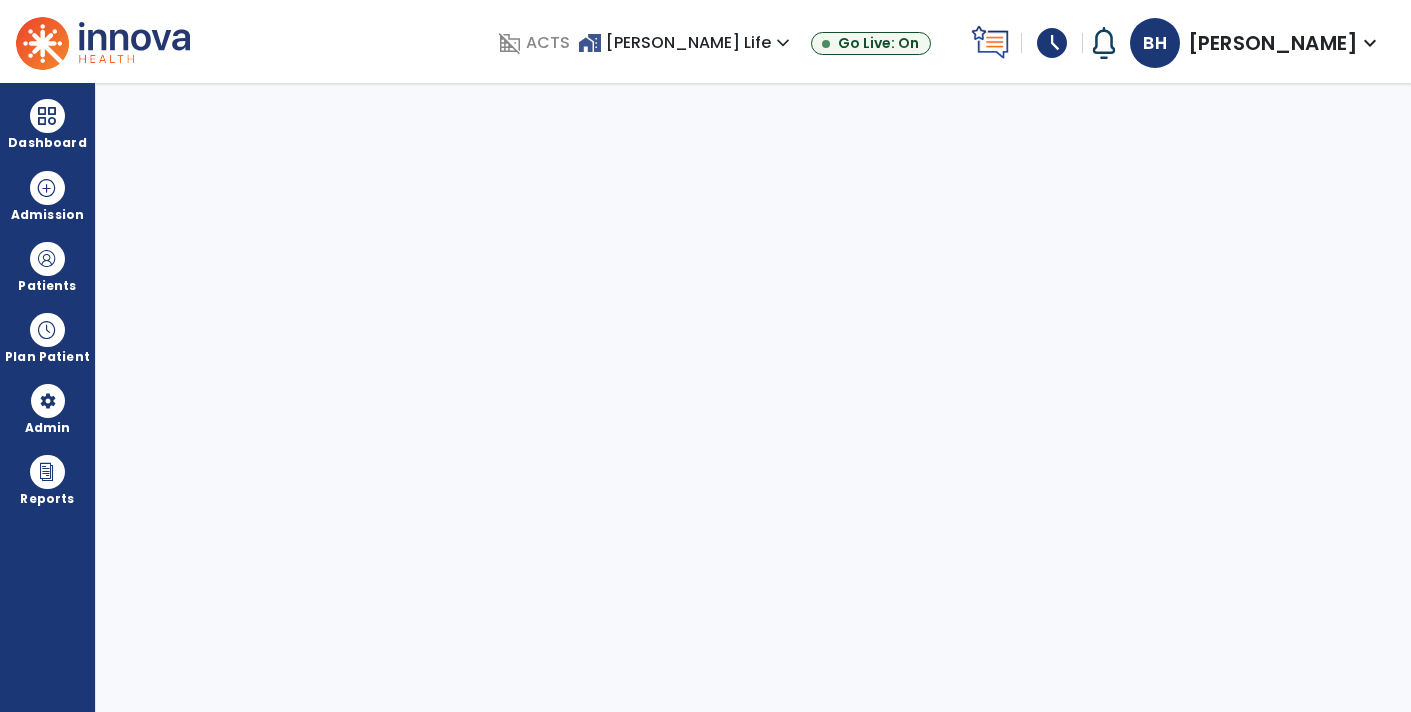 select on "****" 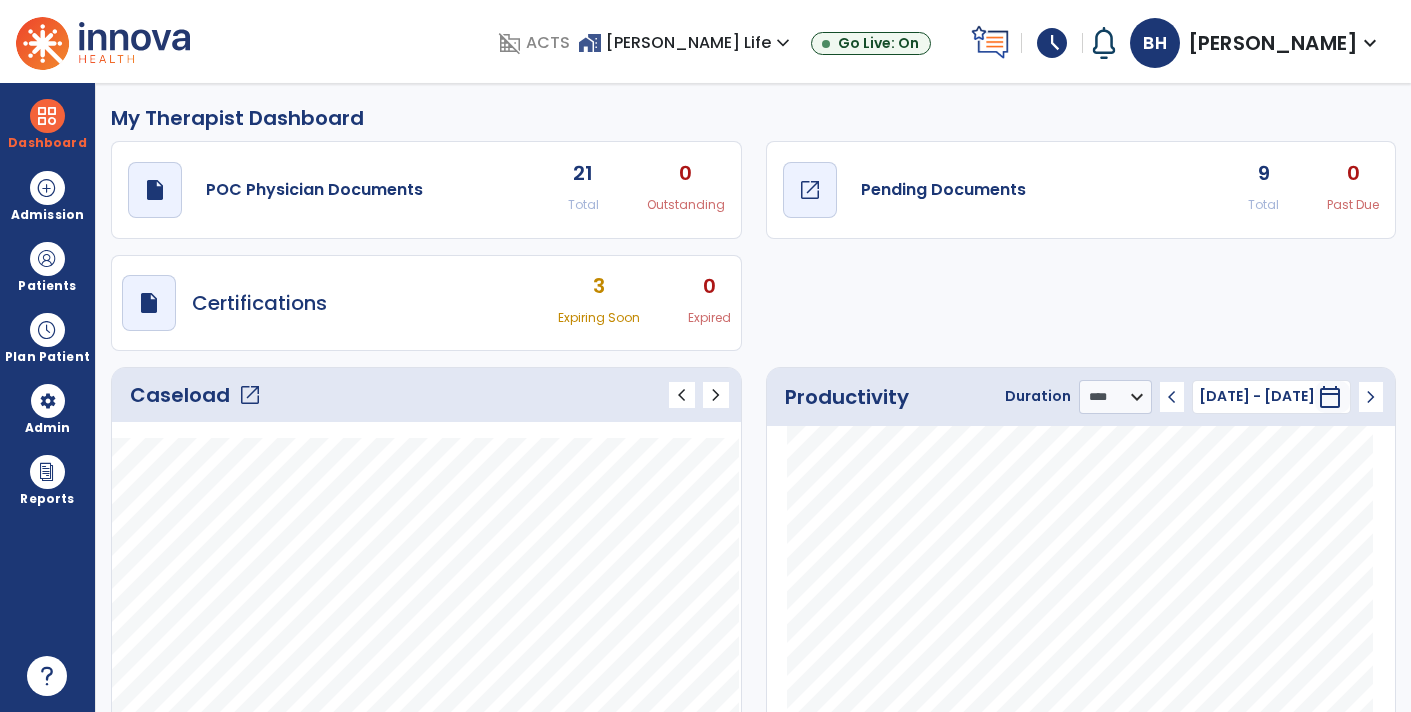 click on "draft   open_in_new  Pending Documents" 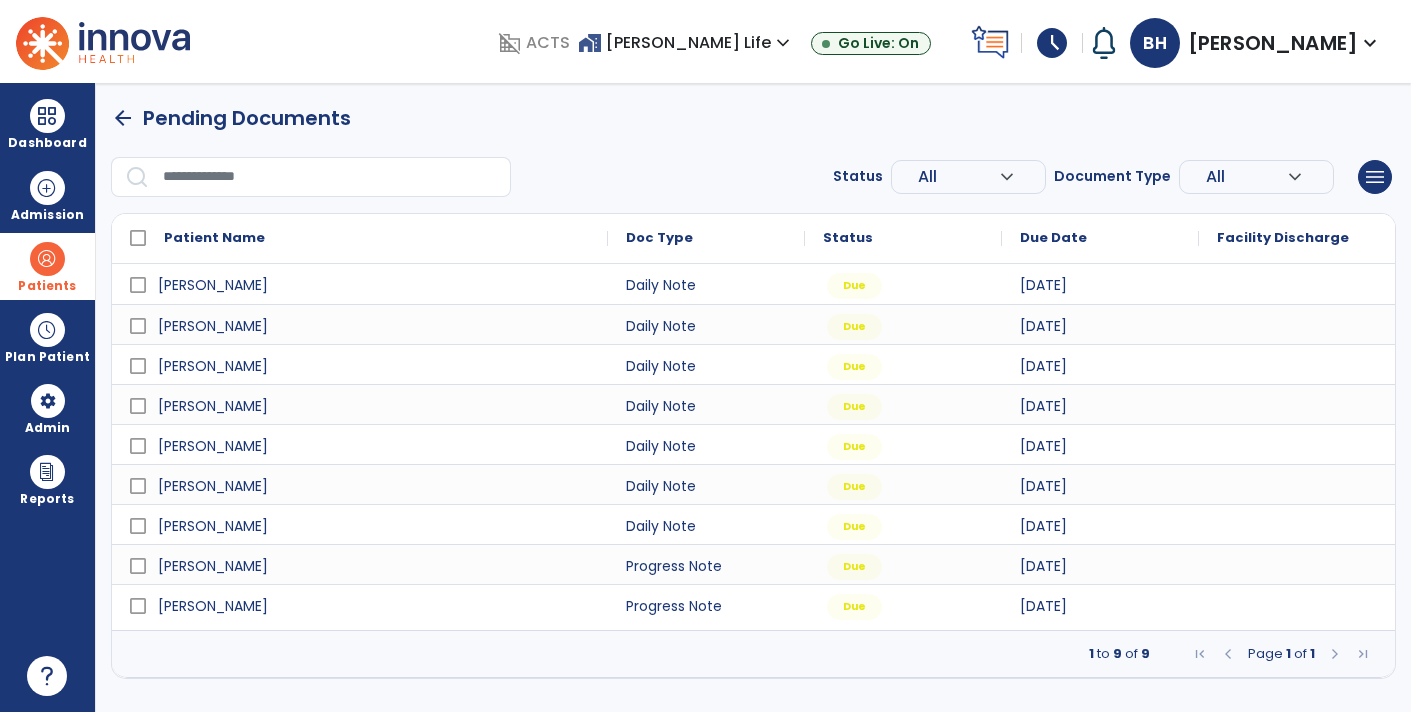 click at bounding box center [47, 259] 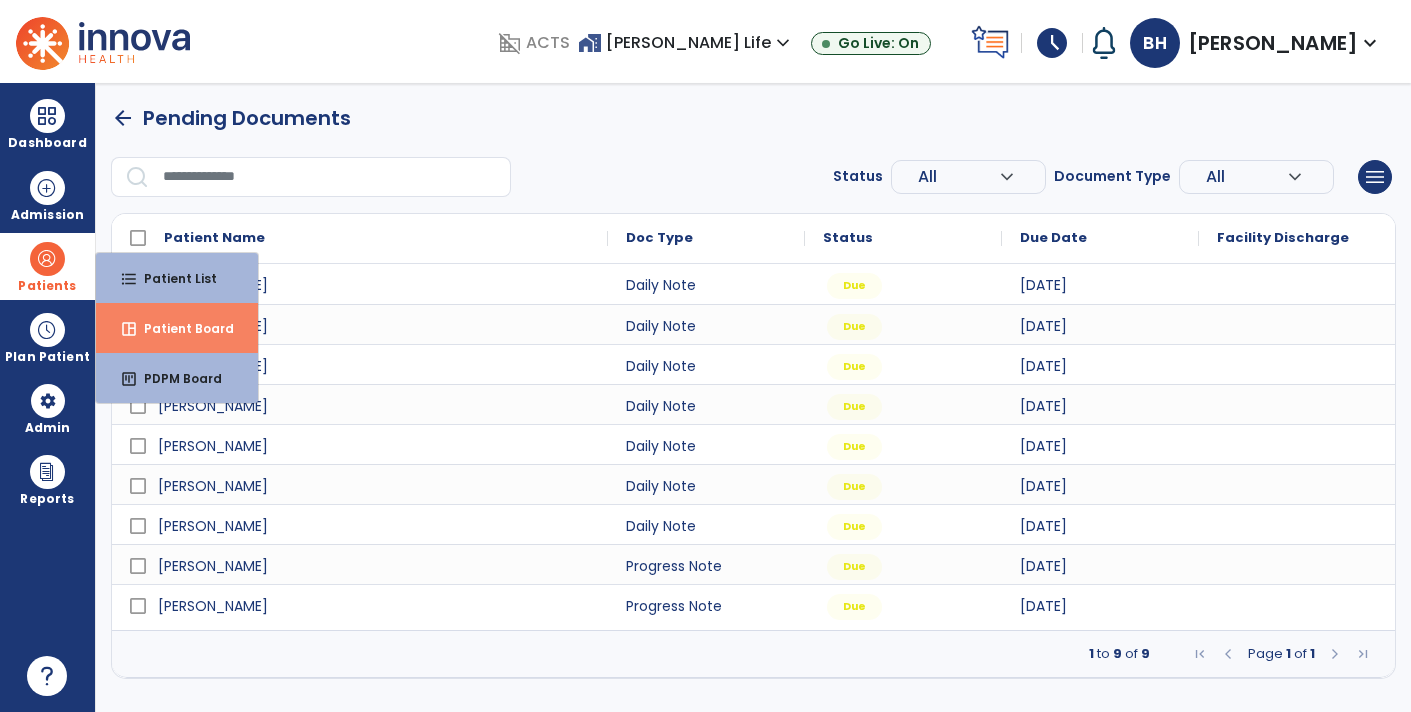click on "space_dashboard  Patient Board" at bounding box center (177, 328) 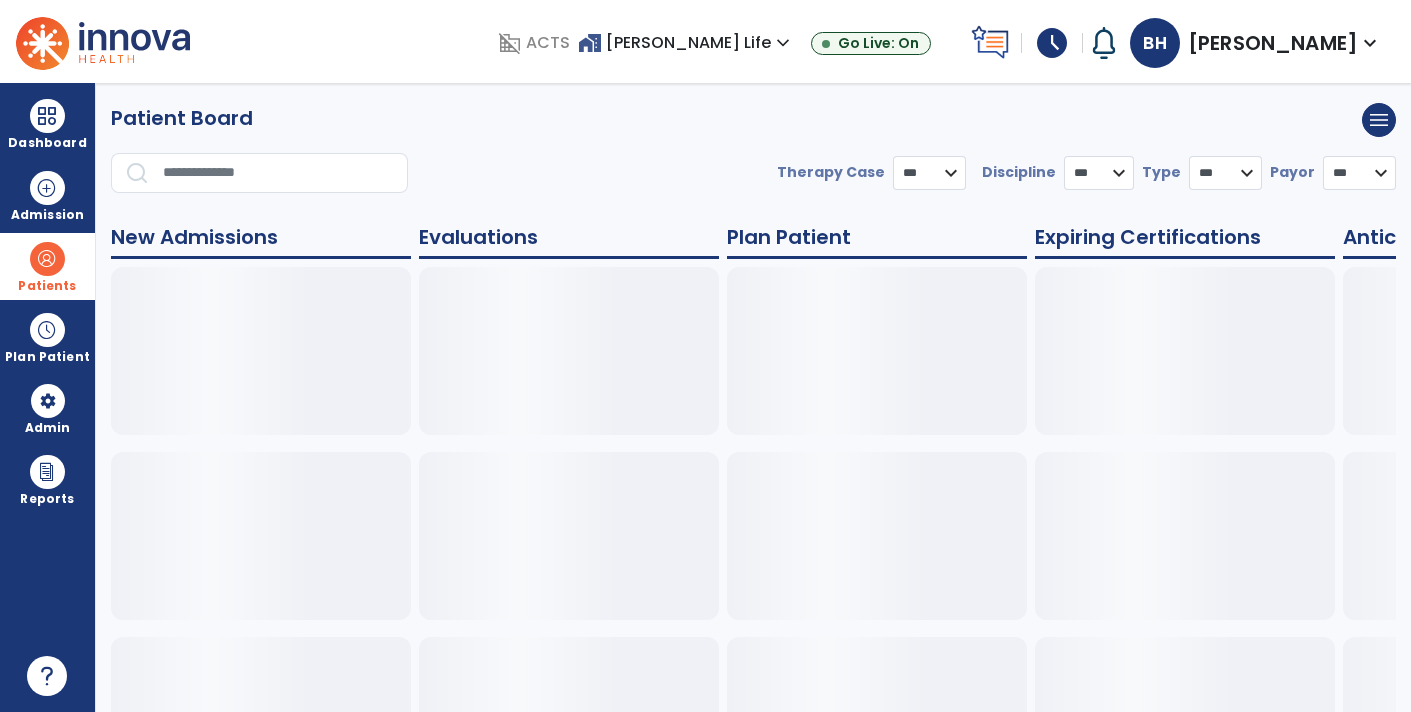 select on "***" 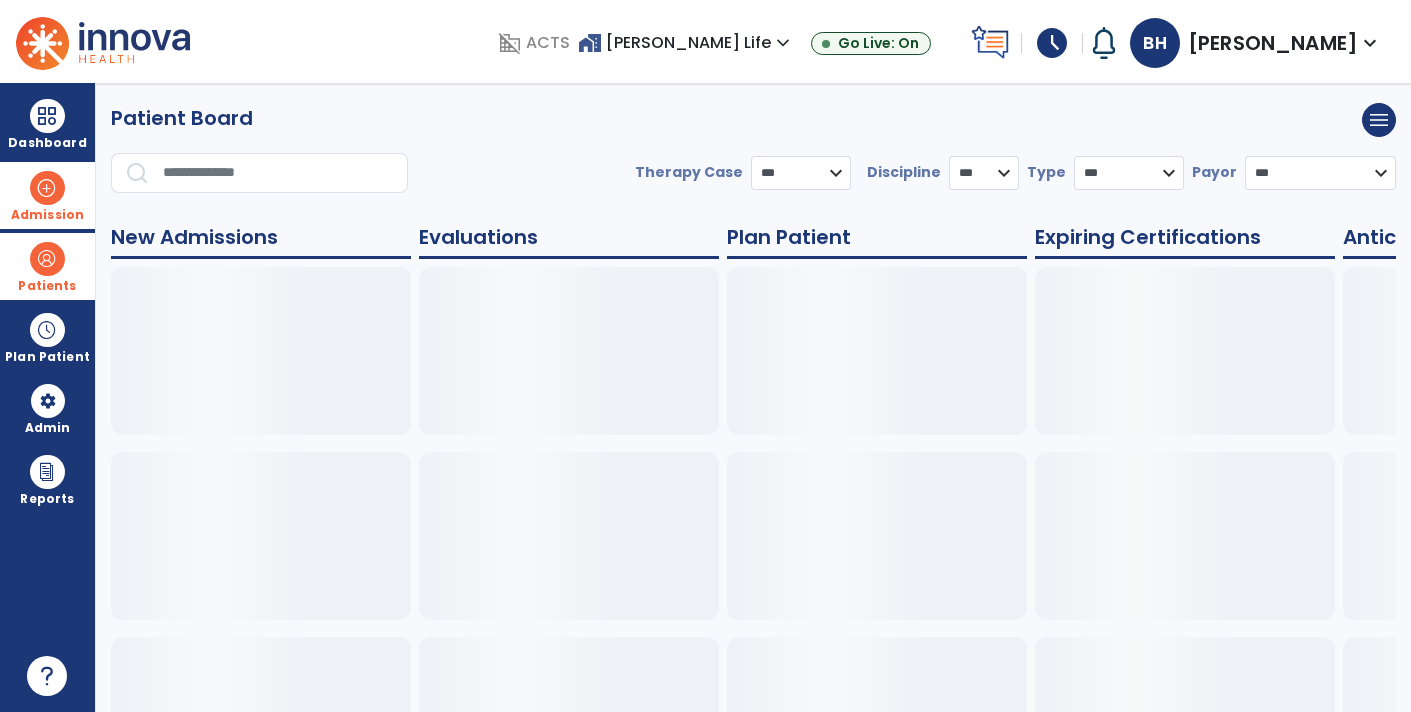 click at bounding box center [47, 188] 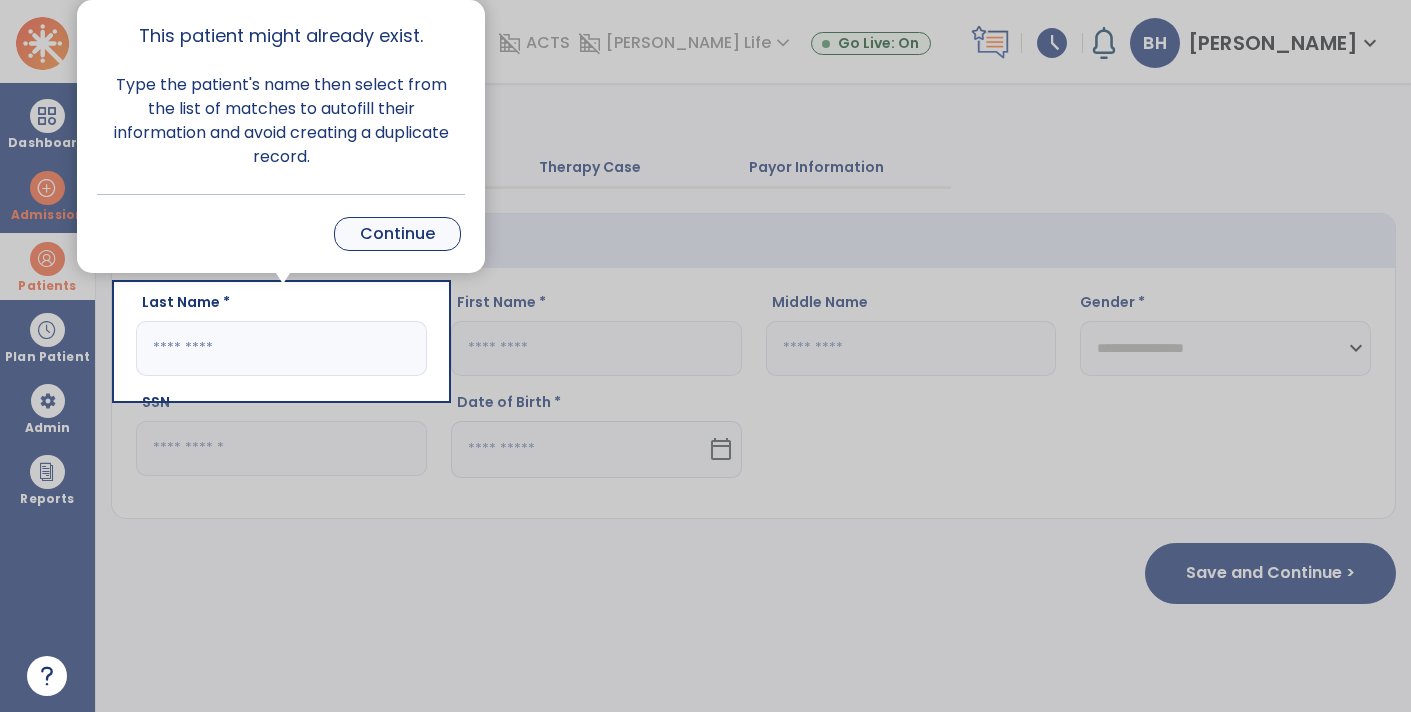 click on "Continue" at bounding box center [397, 234] 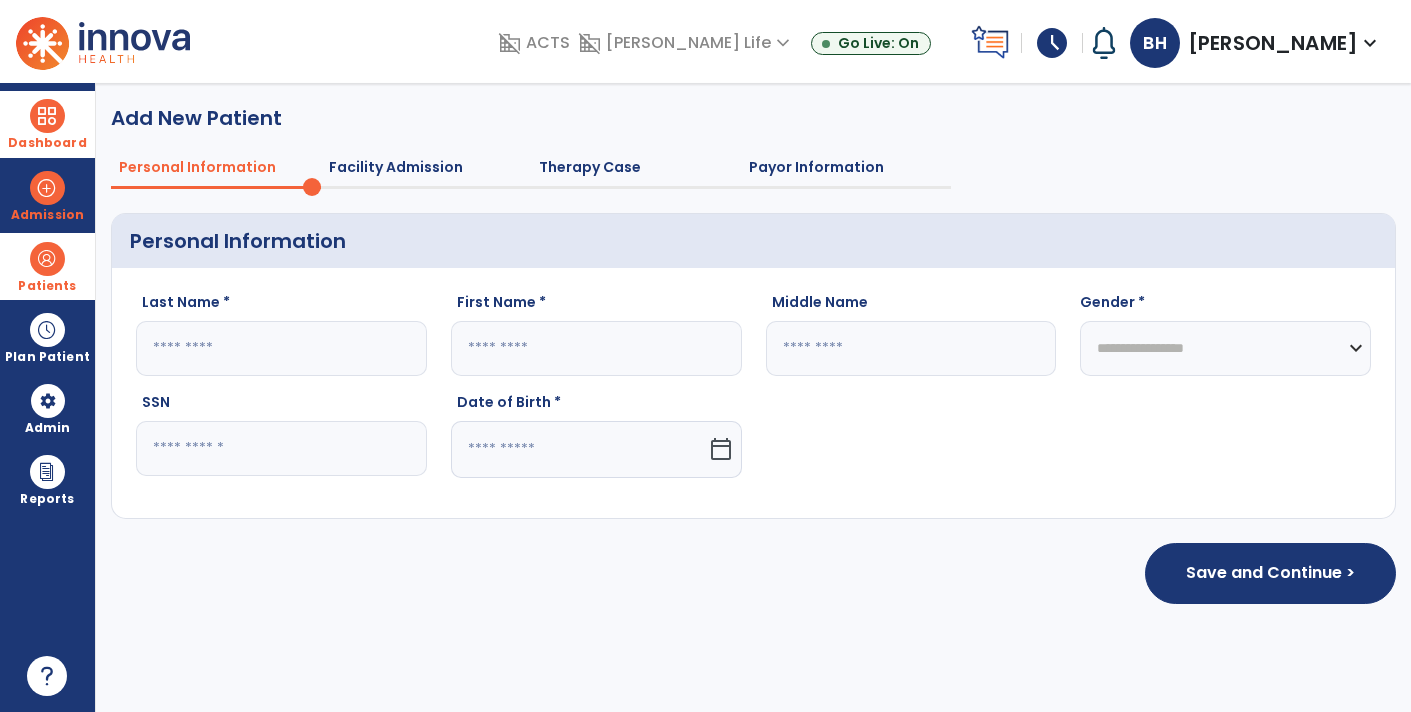 click at bounding box center (47, 116) 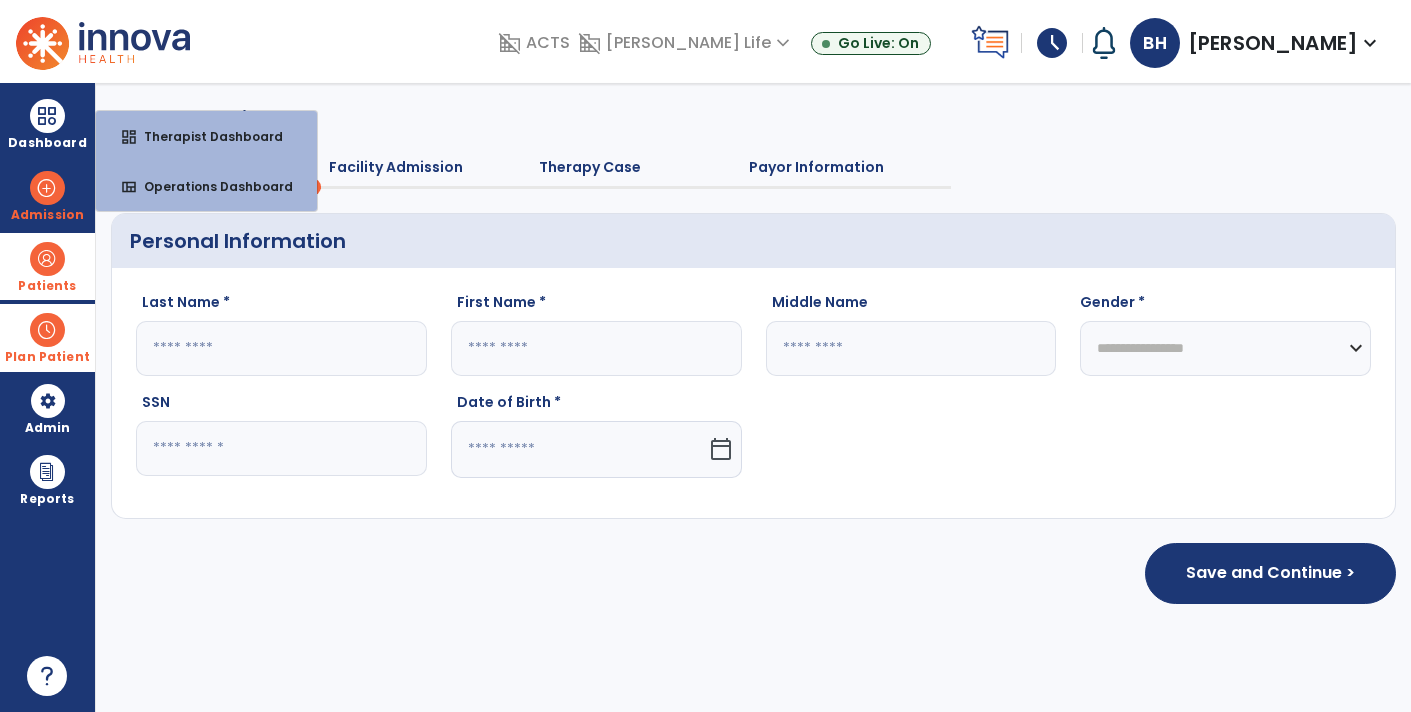 click on "Plan Patient" at bounding box center [47, 266] 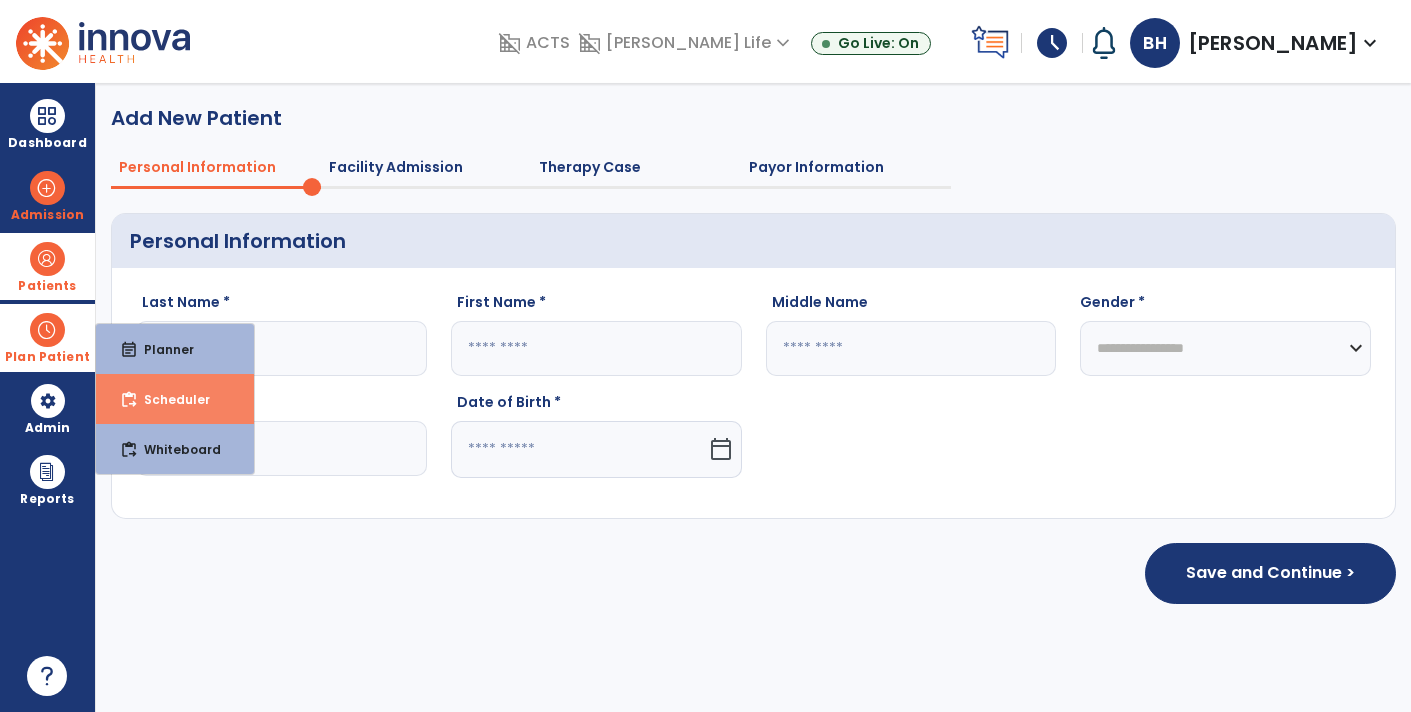 click on "Scheduler" at bounding box center [169, 399] 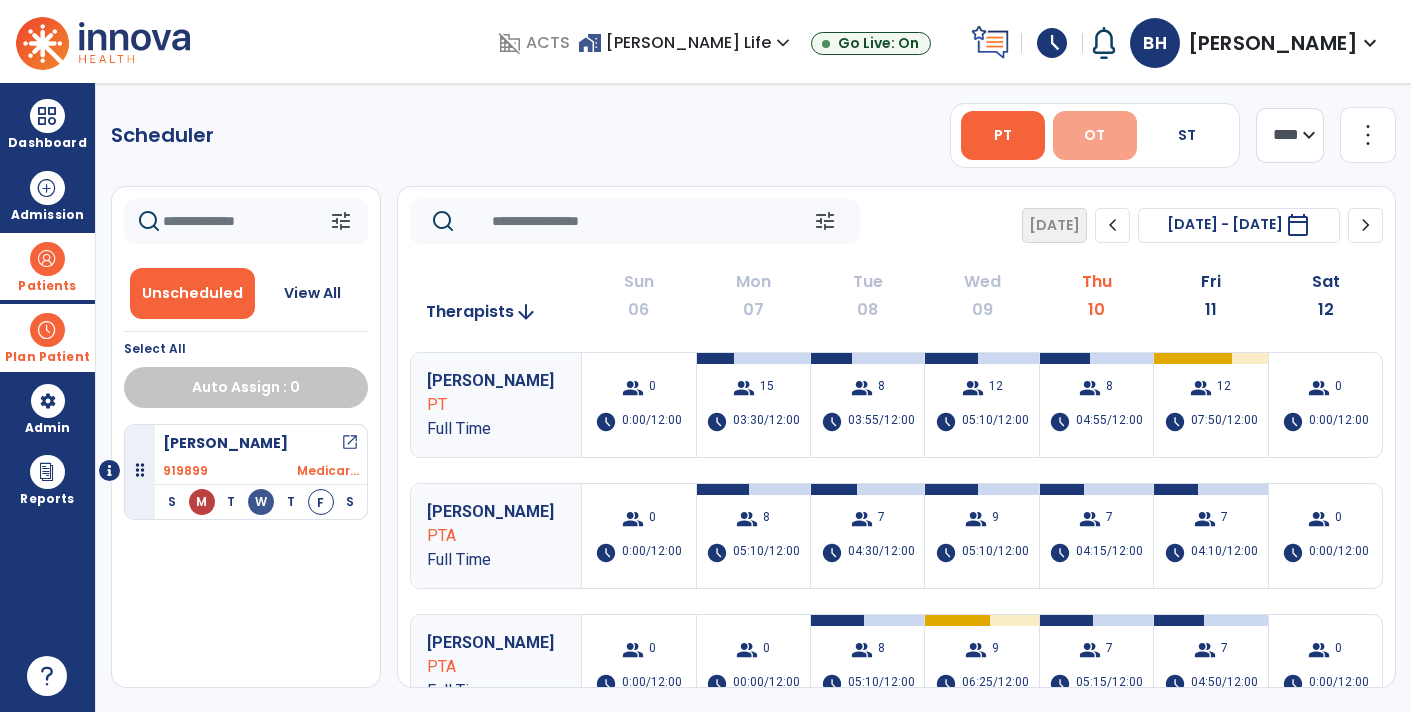 click on "OT" at bounding box center [1094, 135] 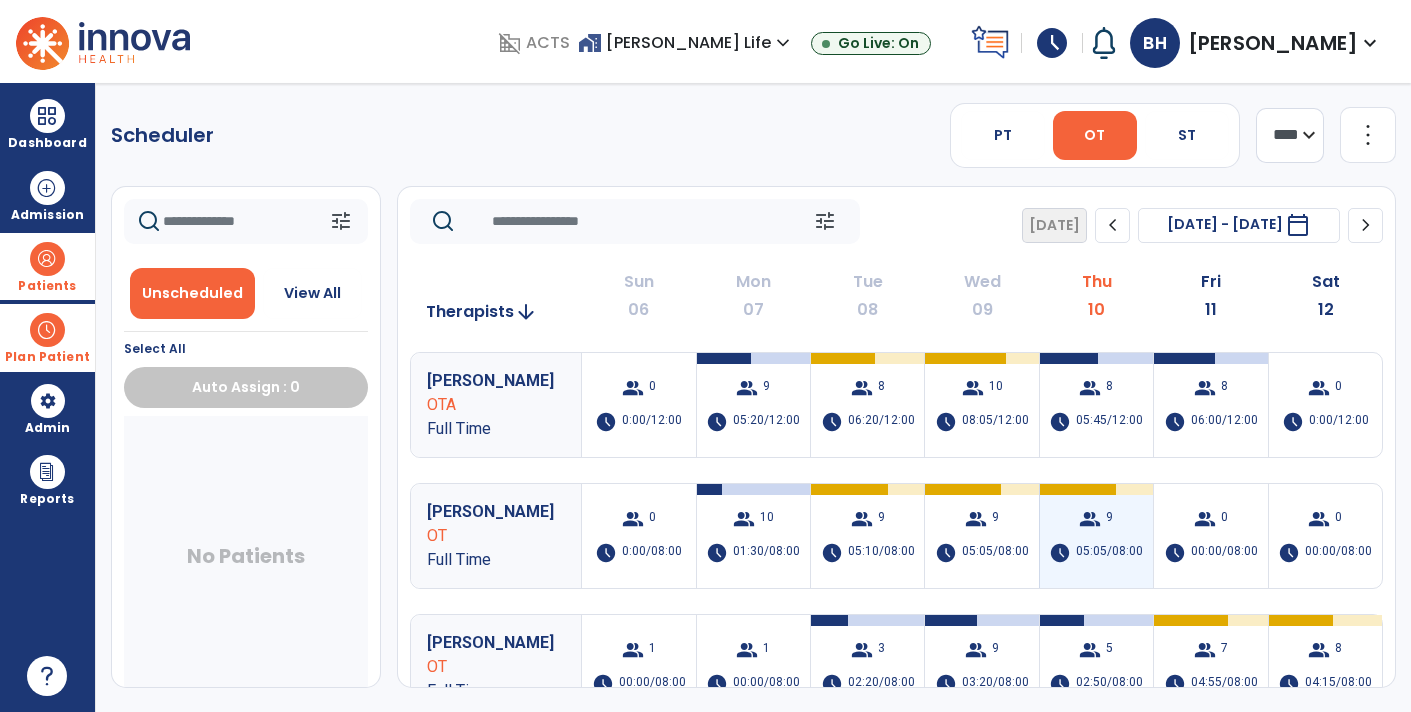 click on "group" at bounding box center (1090, 519) 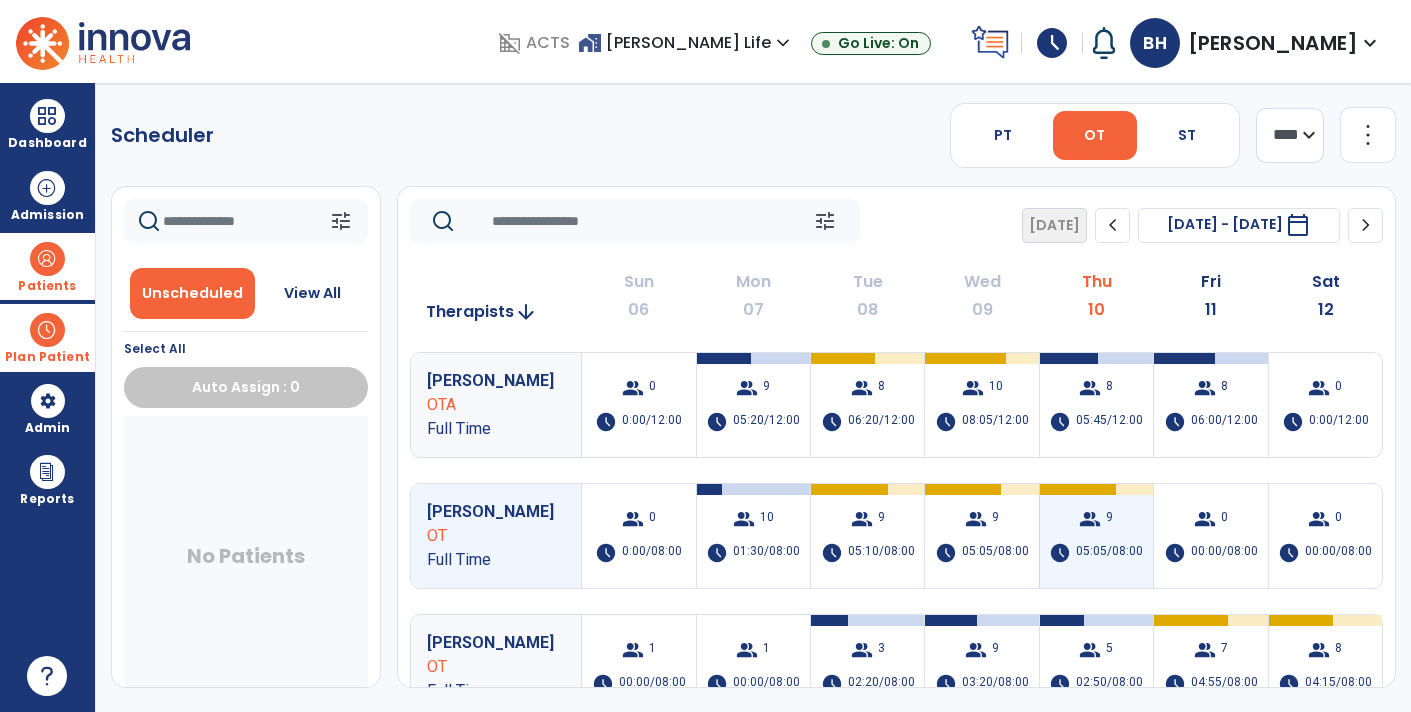 click on "group" at bounding box center (1090, 519) 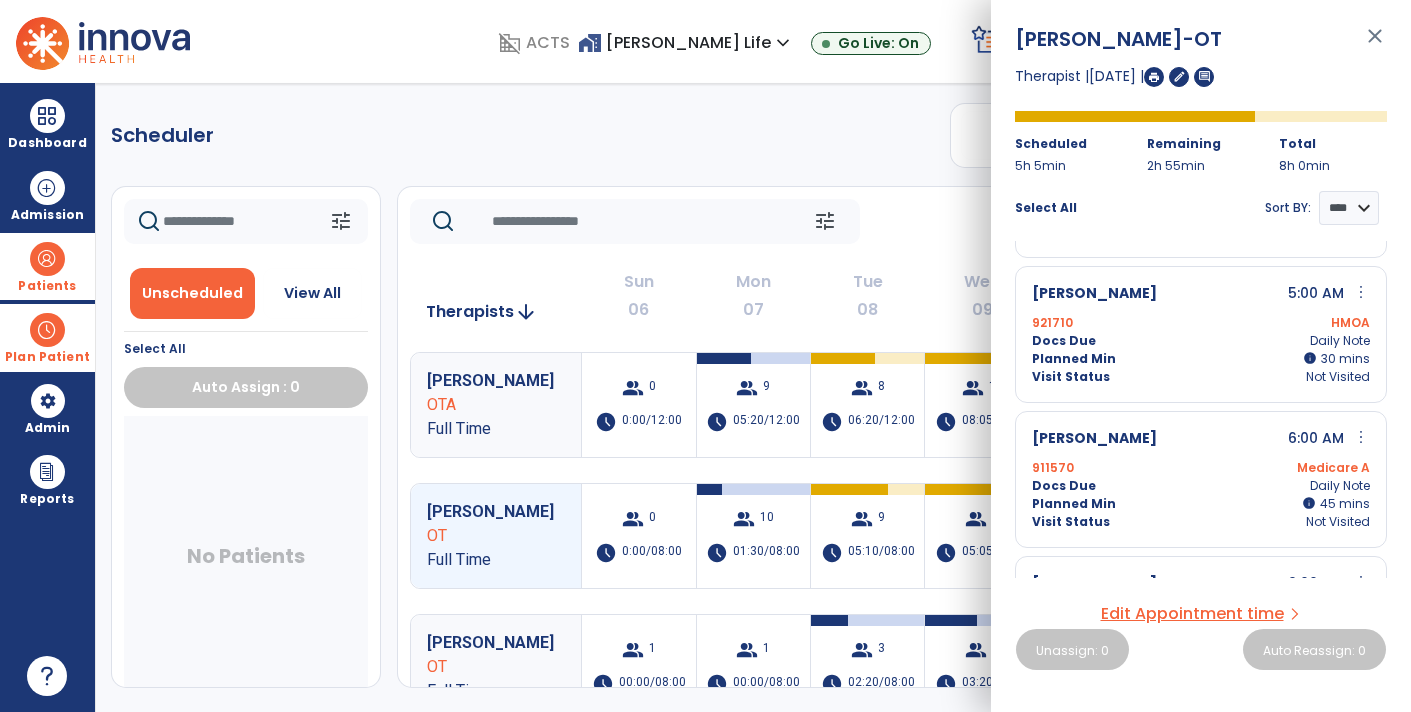 scroll, scrollTop: 419, scrollLeft: 0, axis: vertical 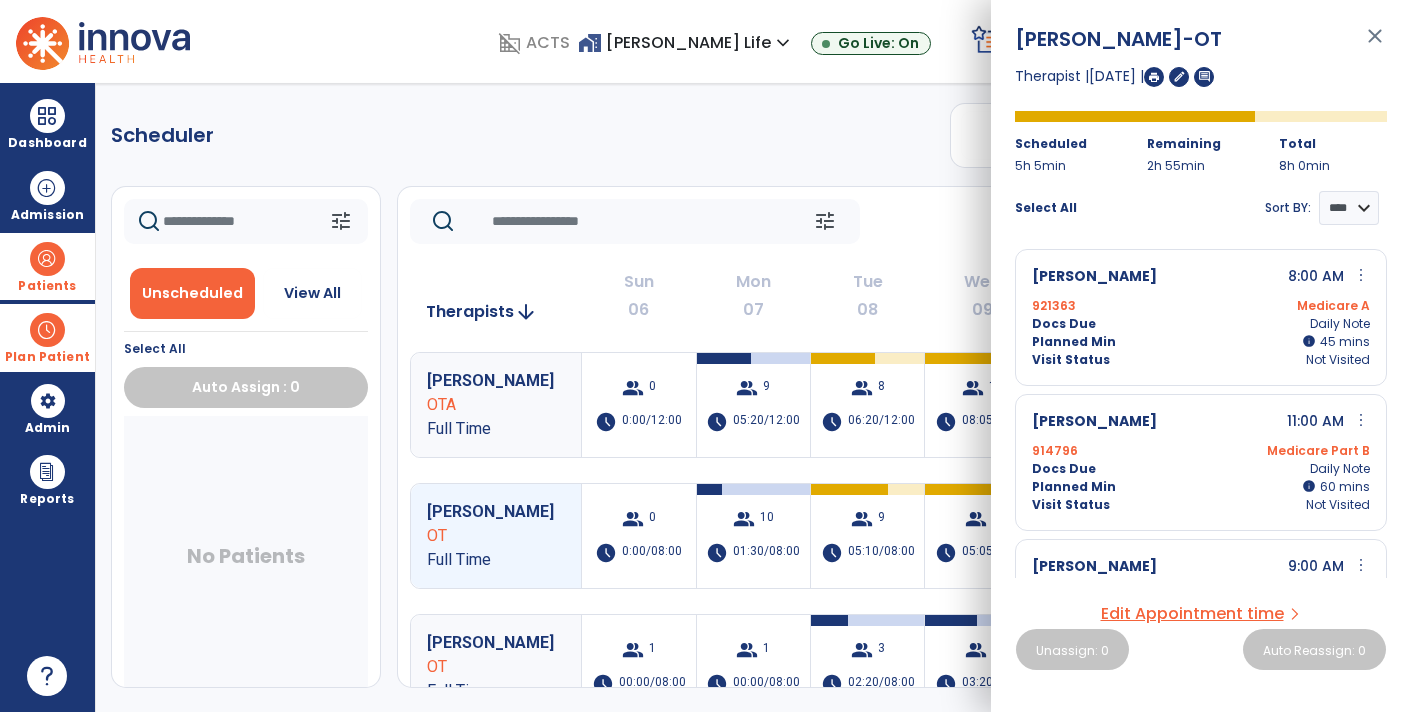 click at bounding box center [1154, 77] 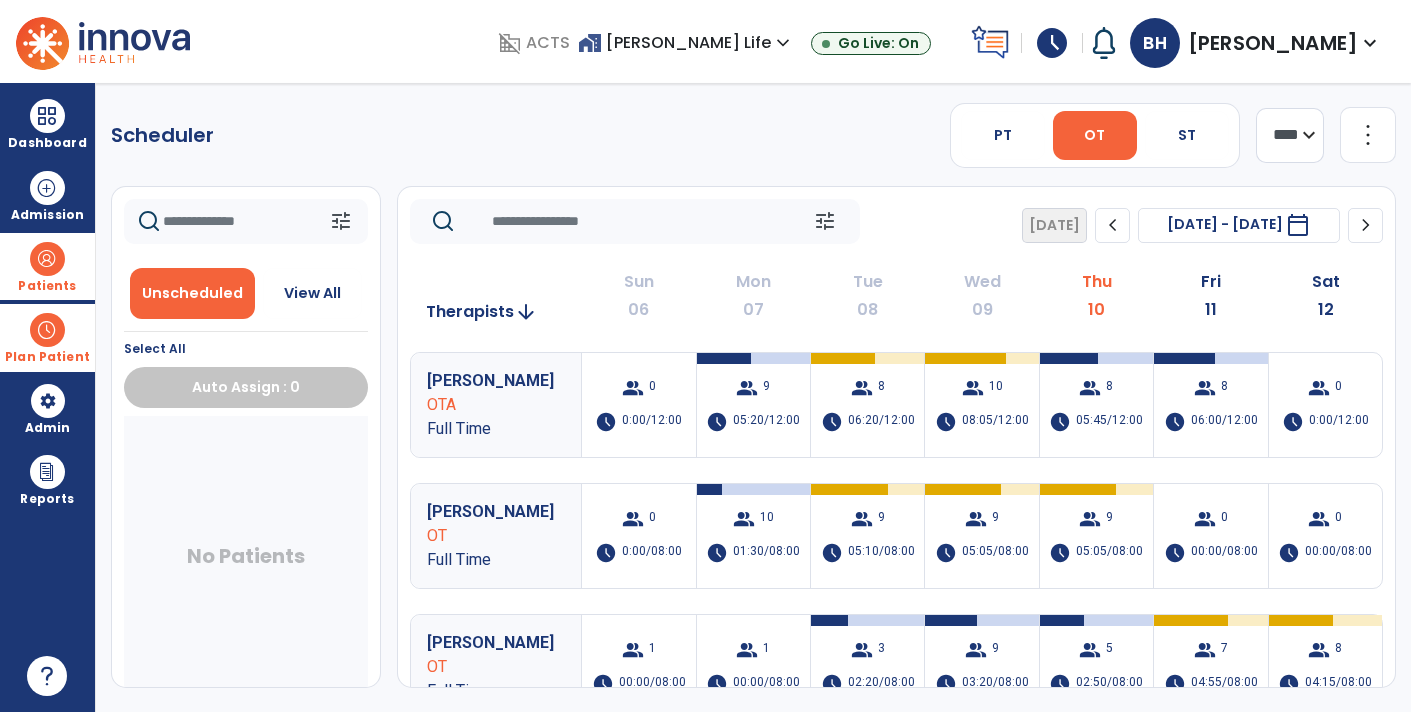 click at bounding box center [47, 259] 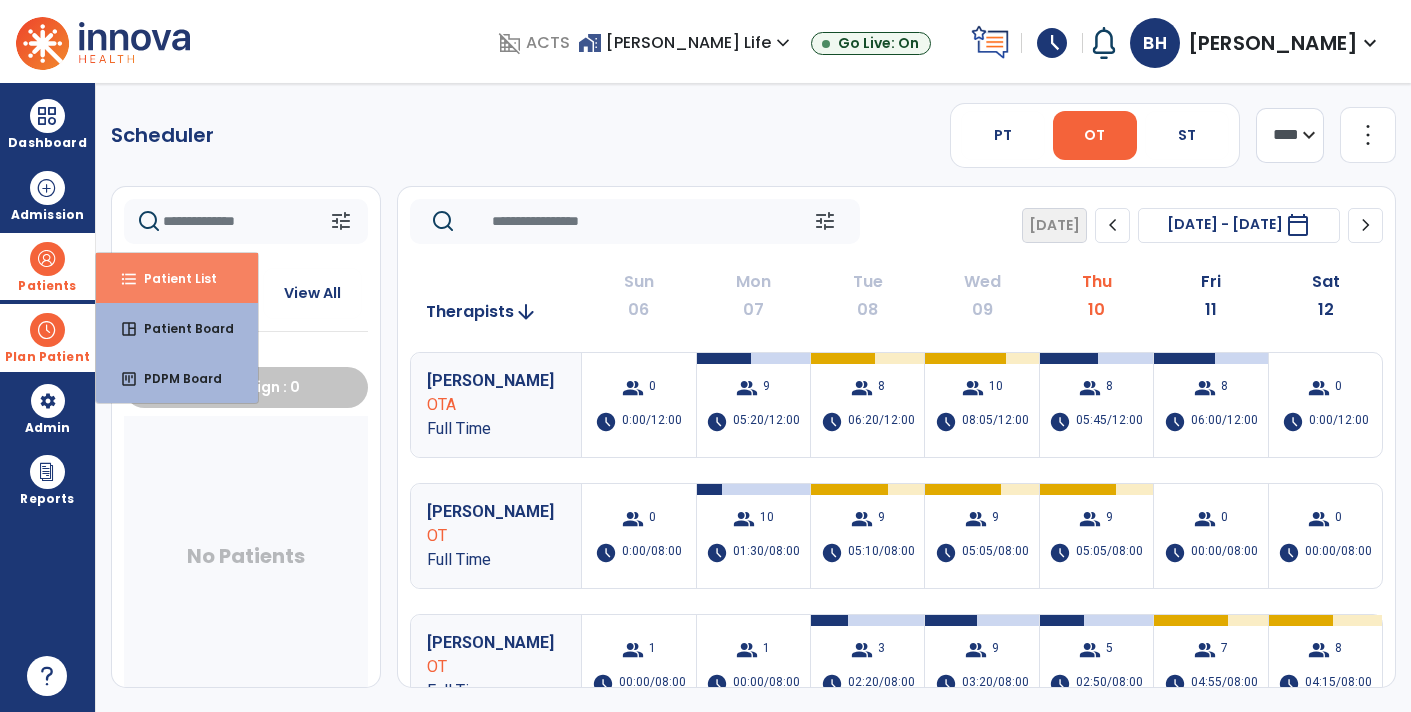 click on "Patient List" at bounding box center (172, 278) 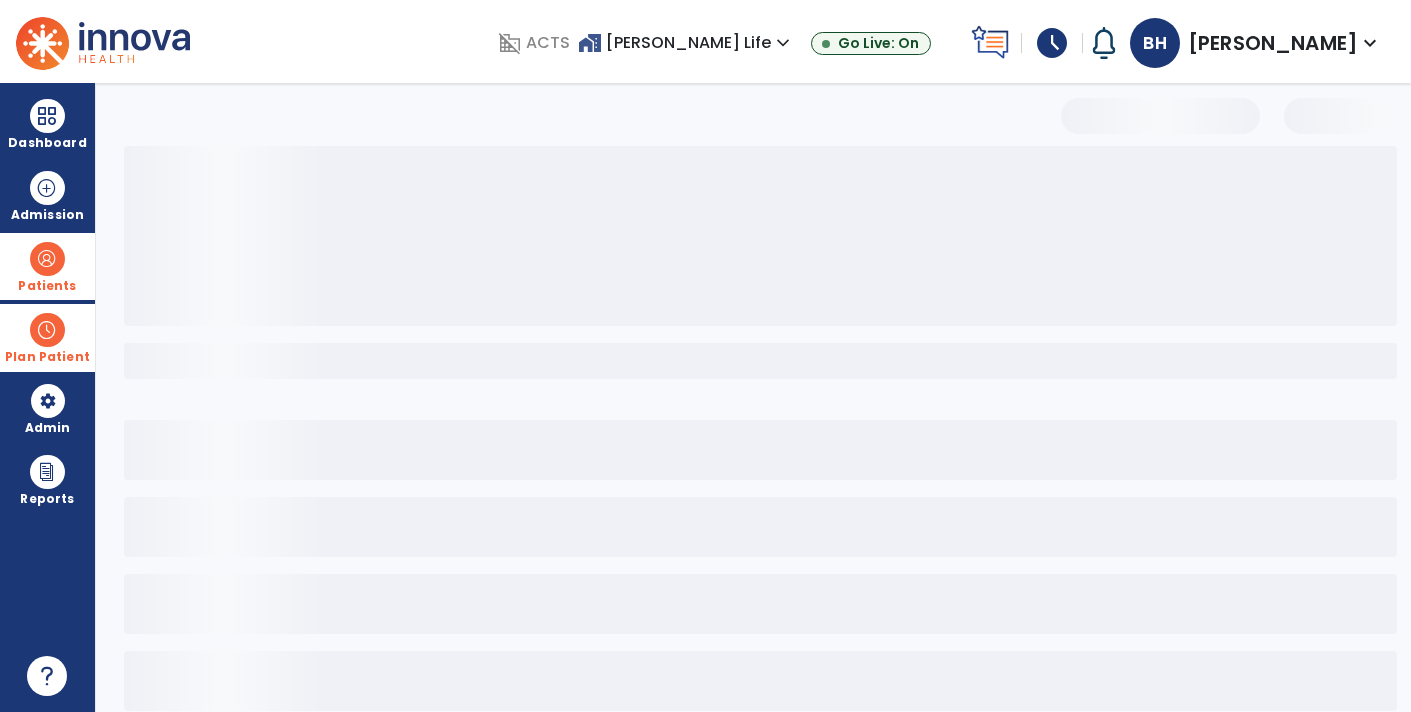 select on "***" 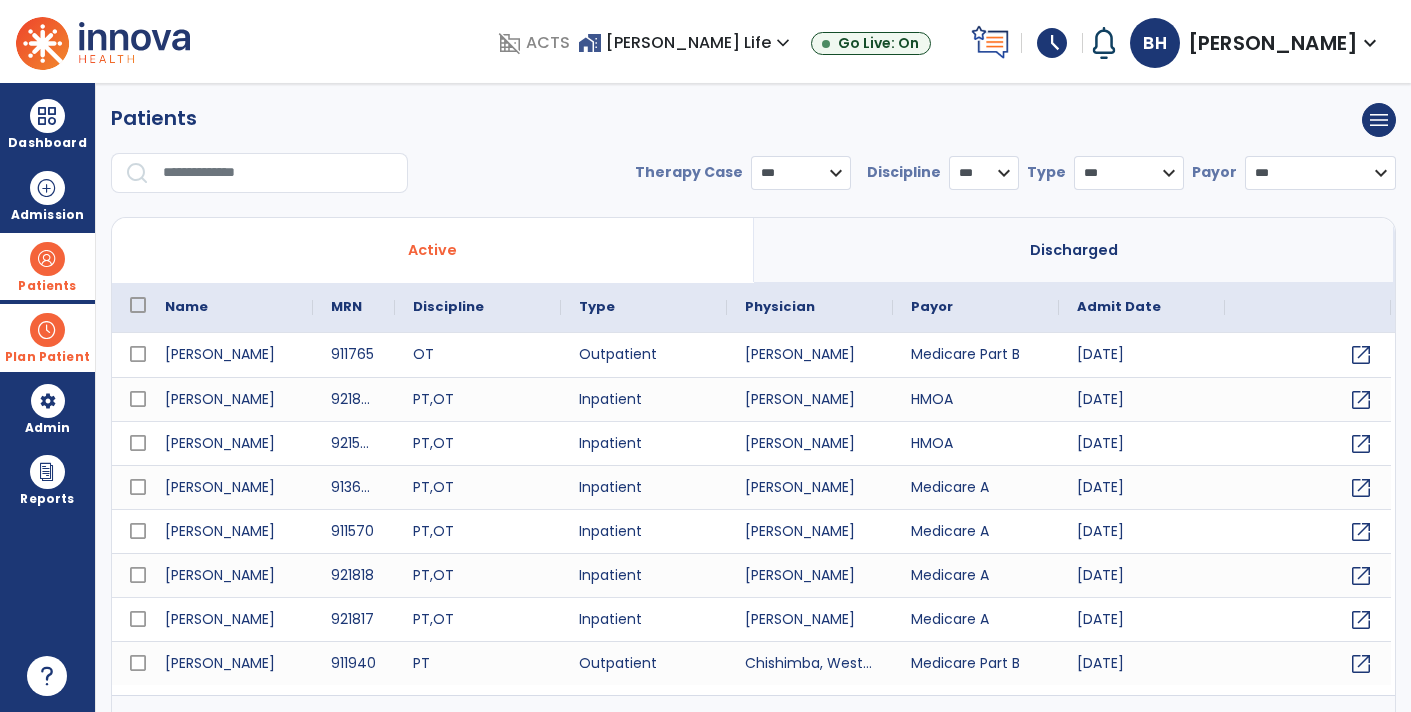 click at bounding box center (278, 173) 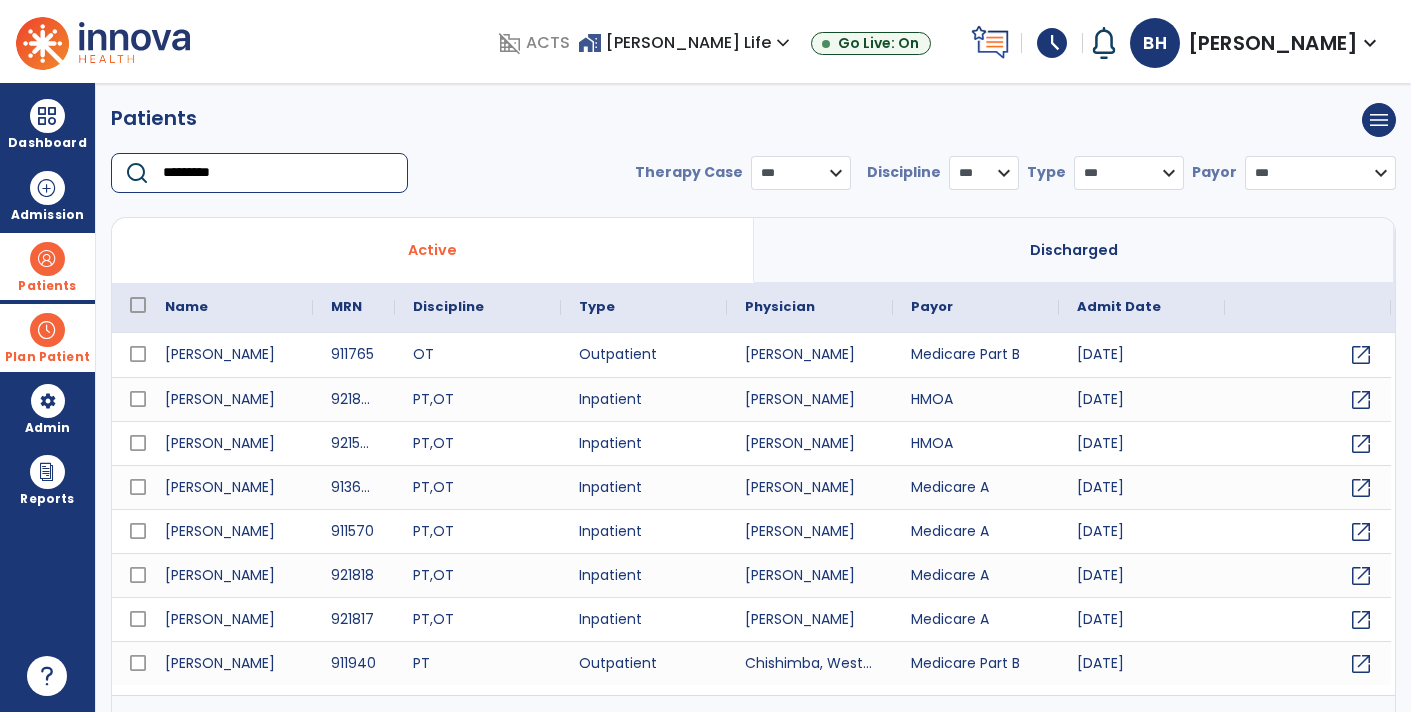type on "**********" 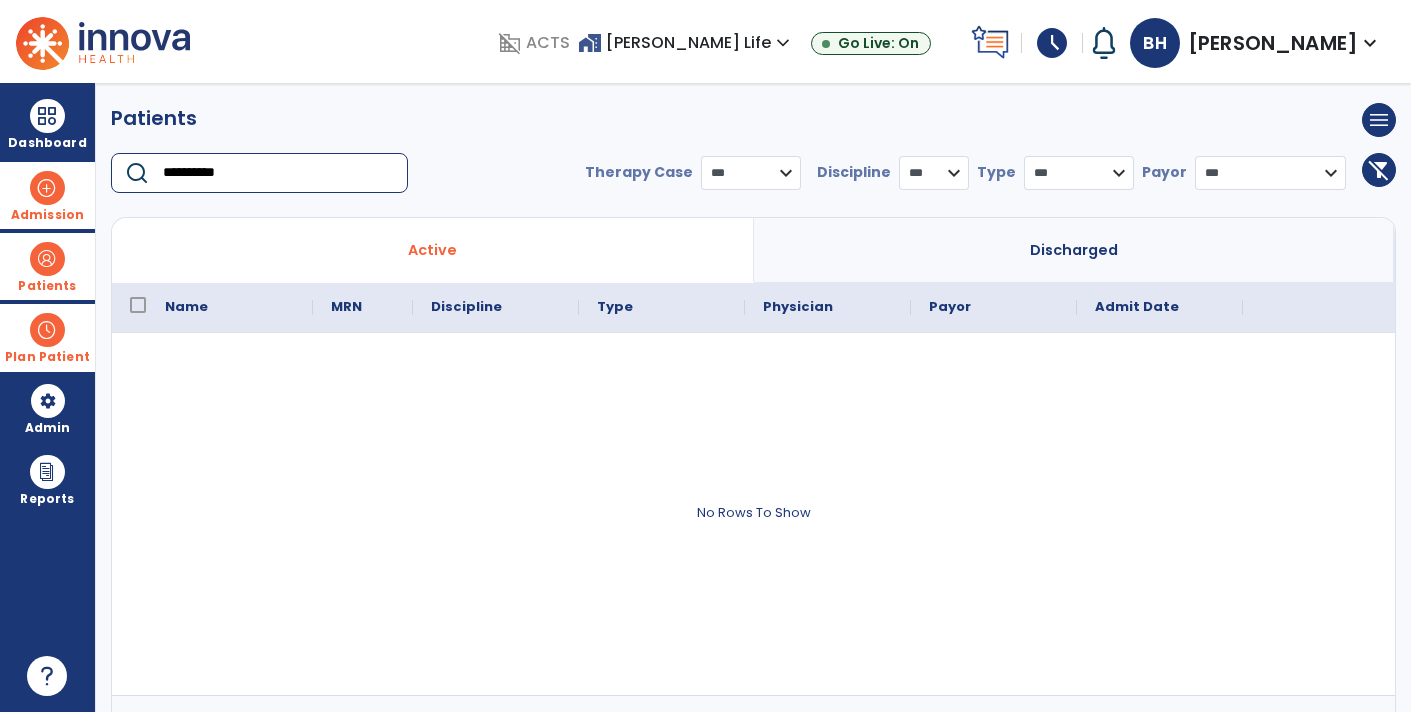 click at bounding box center (47, 188) 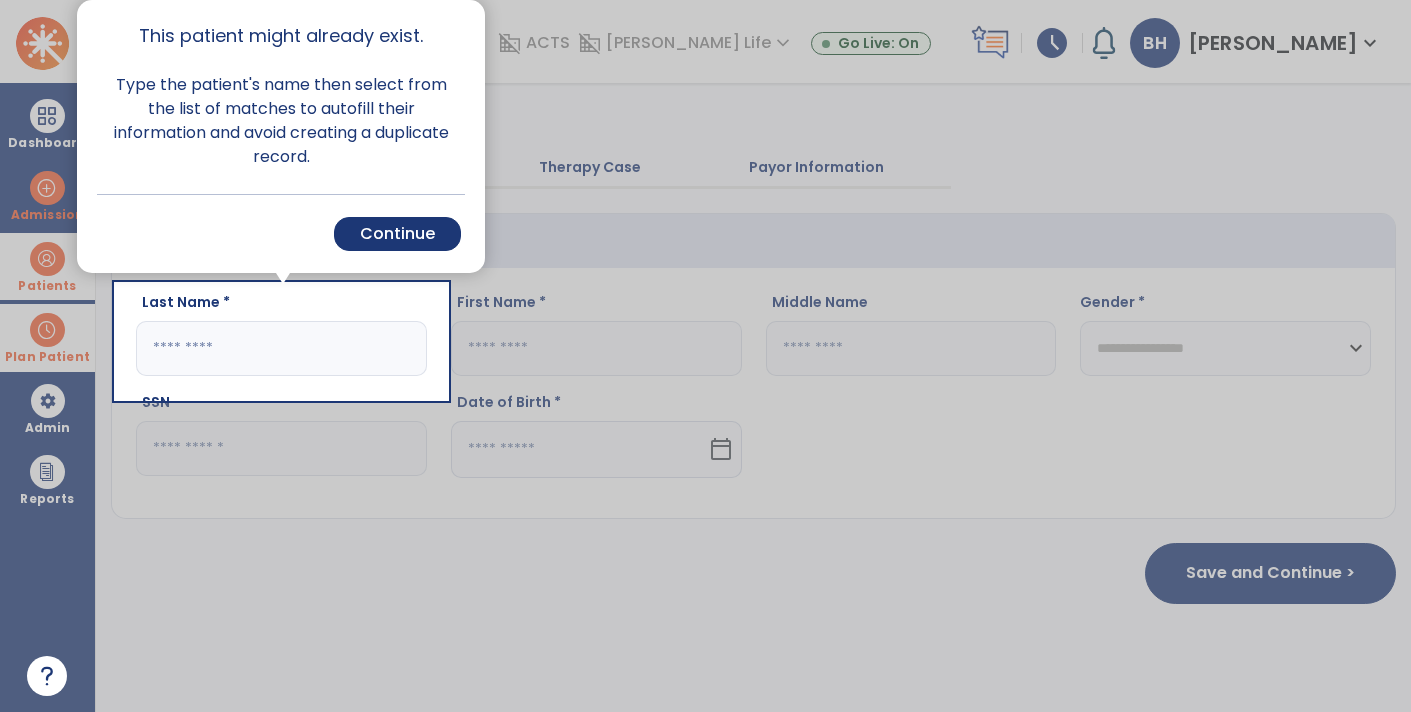 click 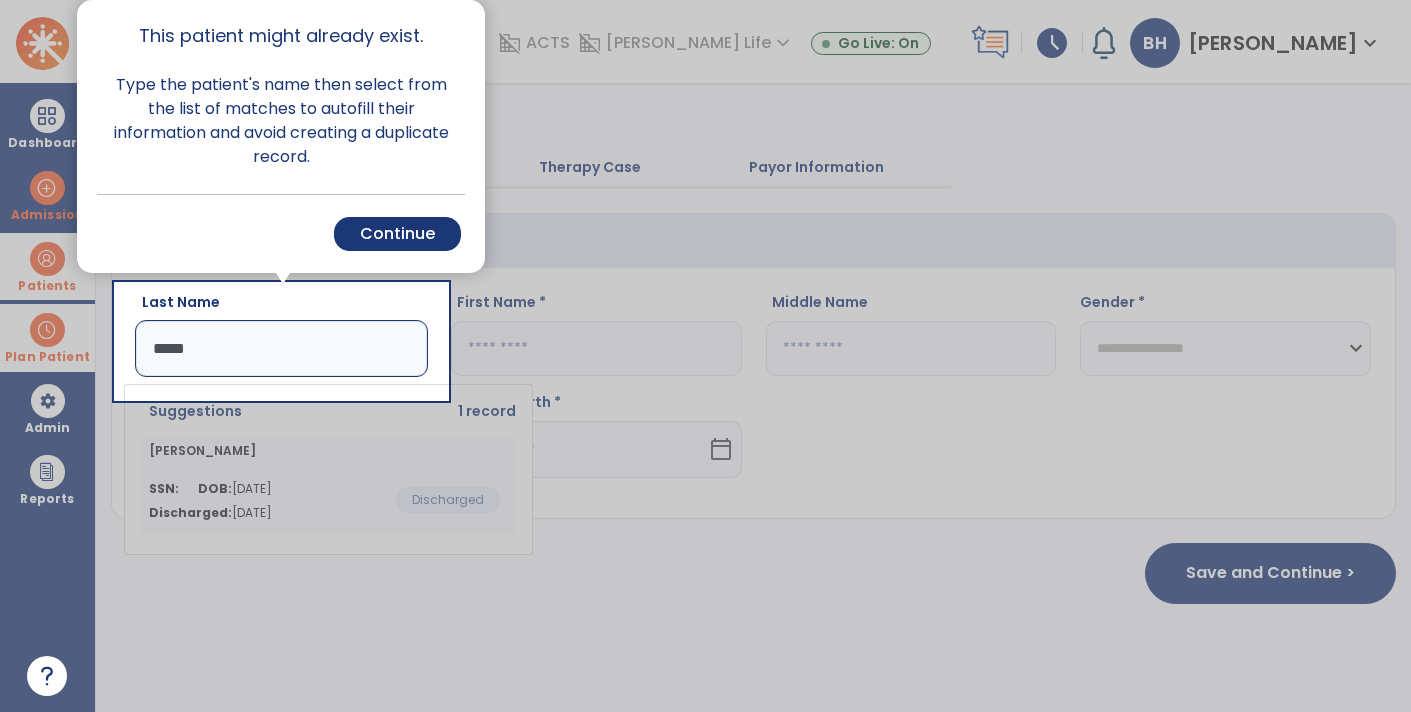 click at bounding box center [281, 555] 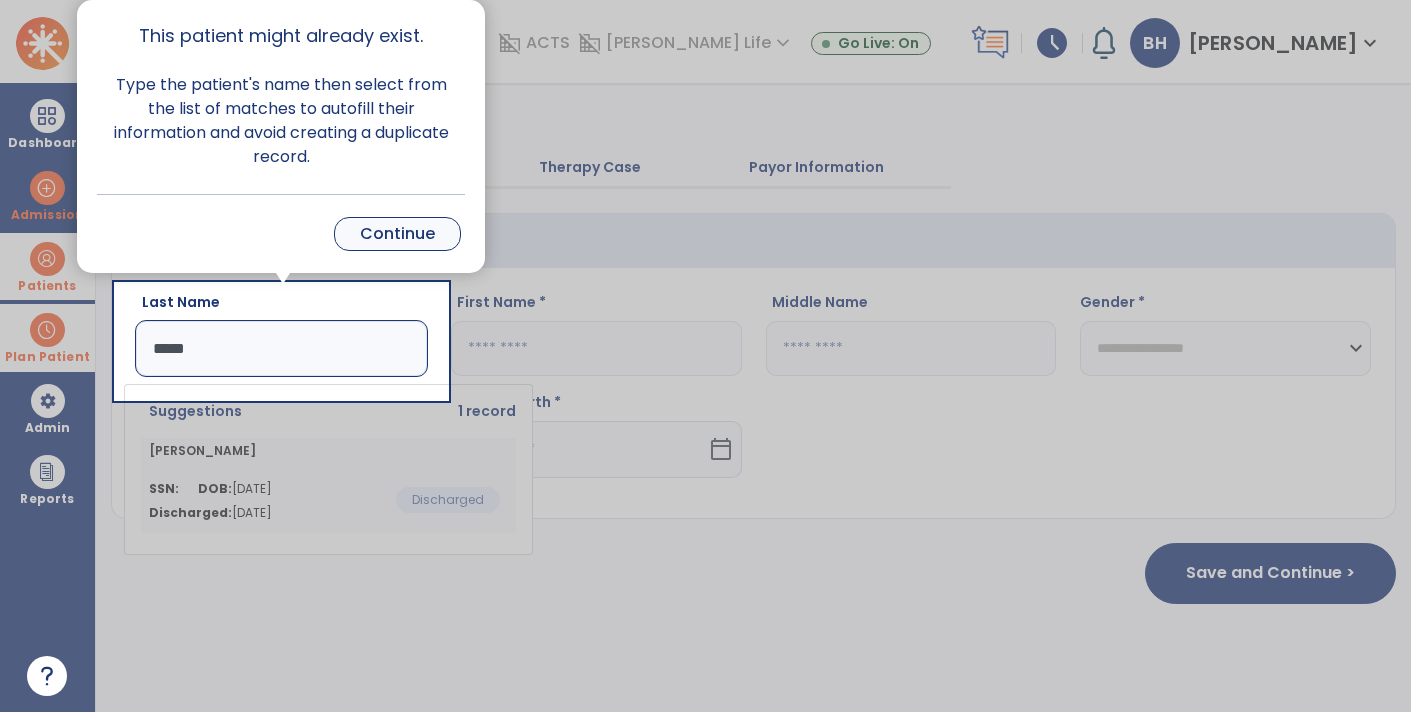 click on "Continue" at bounding box center [397, 234] 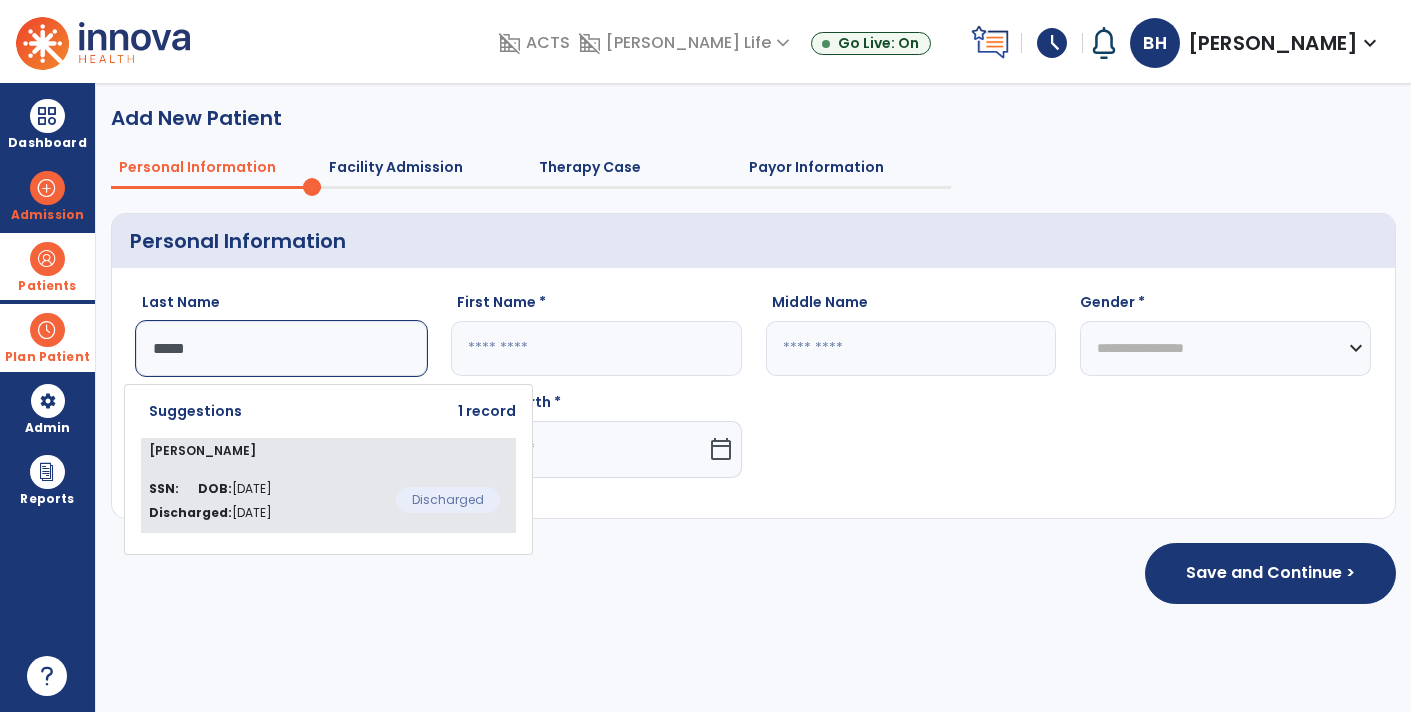 click on "SSN:   DOB:  [DEMOGRAPHIC_DATA] Discharged:  [DATE]  Discharged" 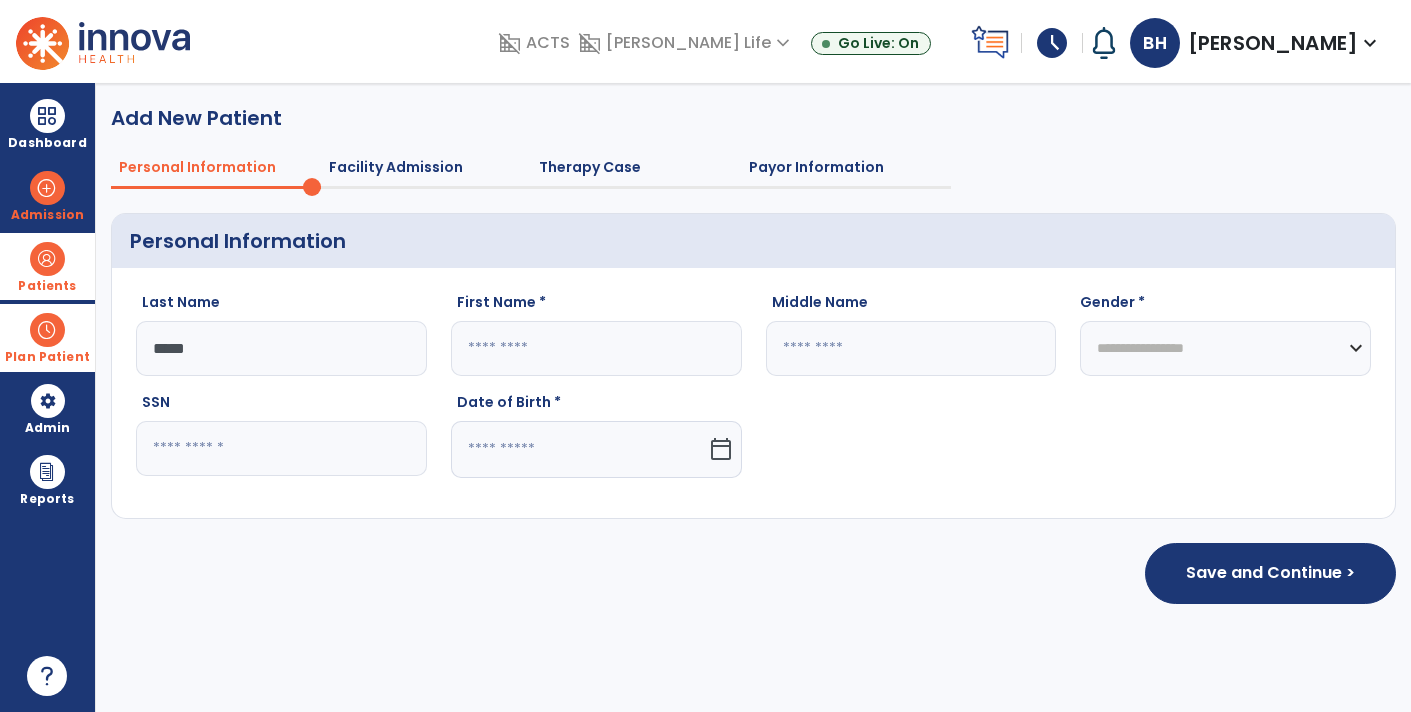 type on "**********" 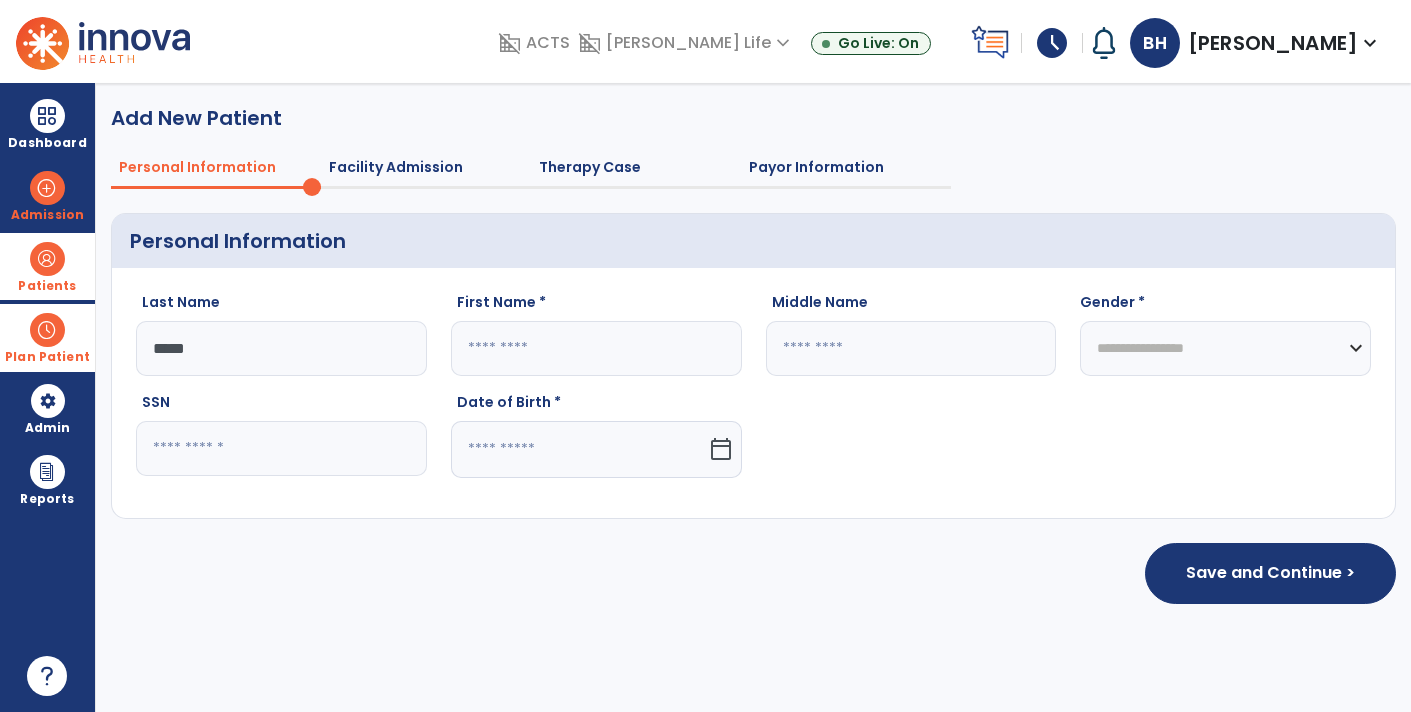 type on "******" 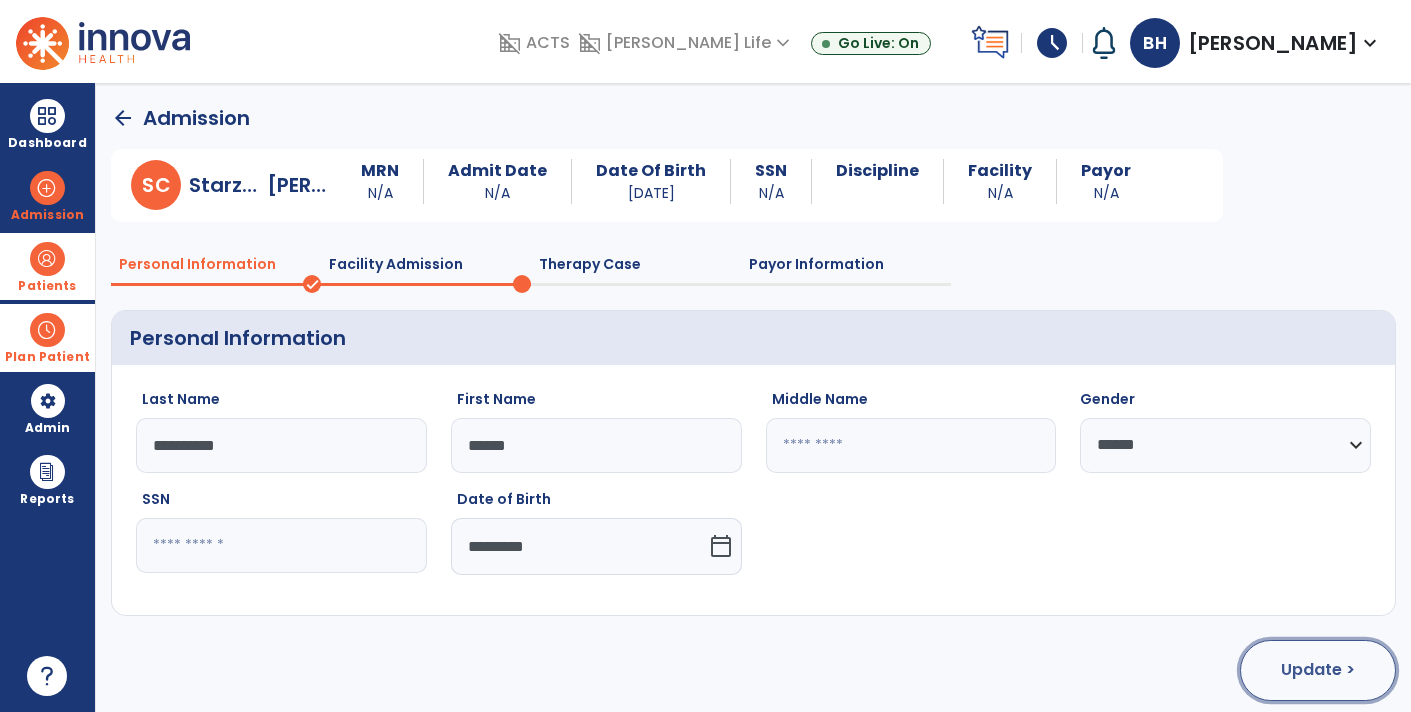 click on "Update >" 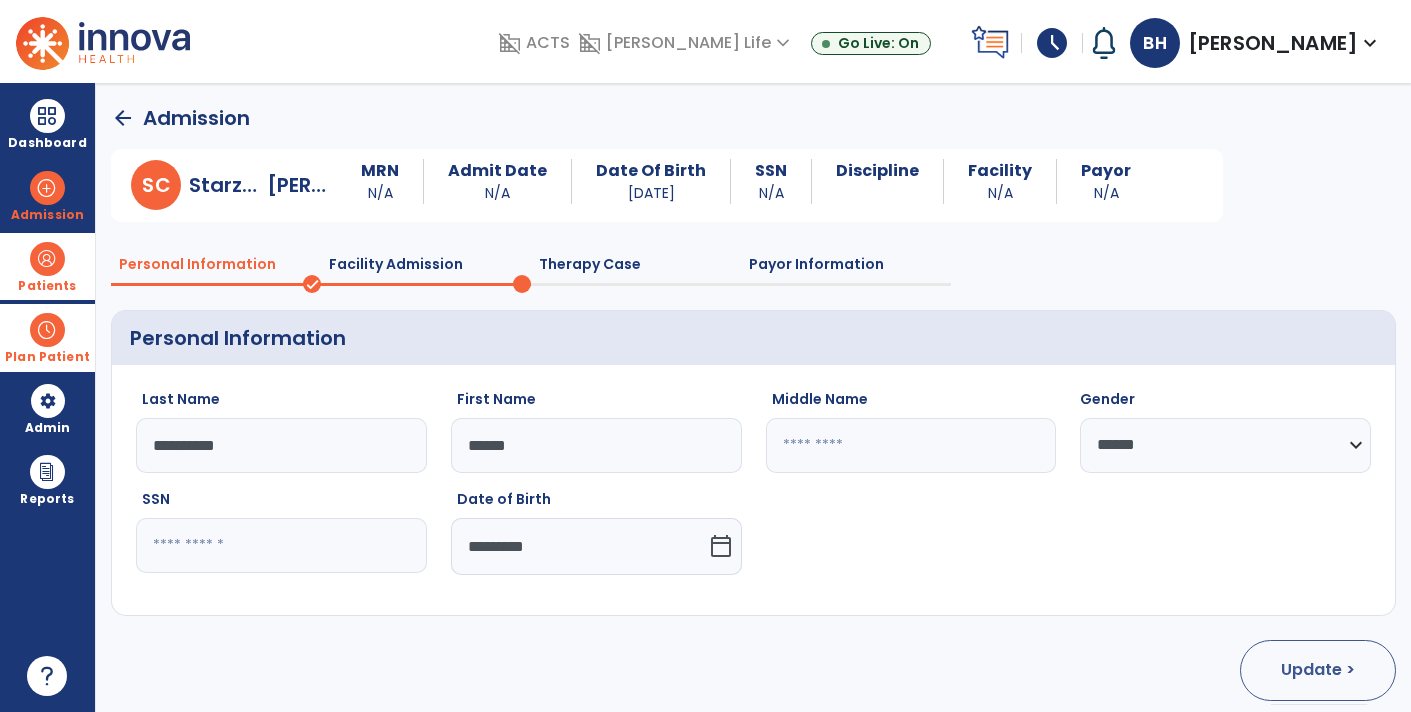 select on "**********" 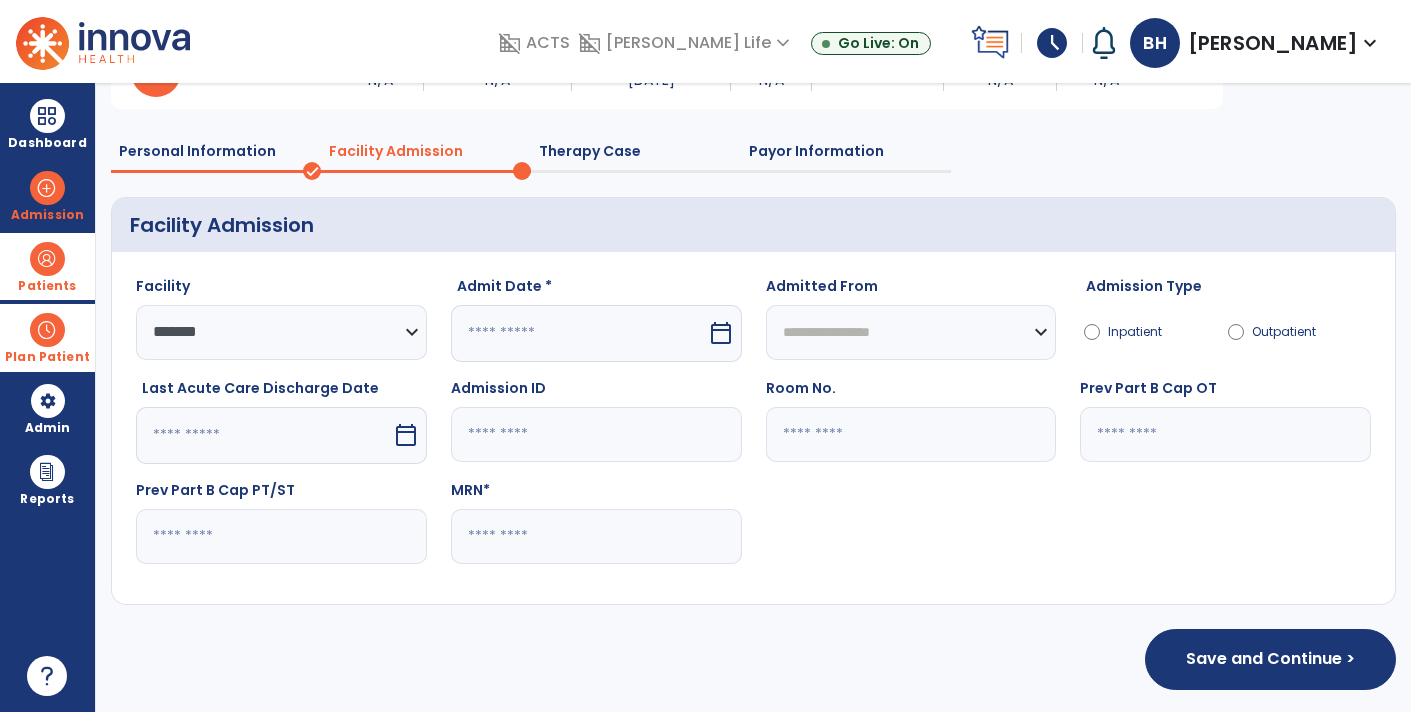 scroll, scrollTop: 112, scrollLeft: 0, axis: vertical 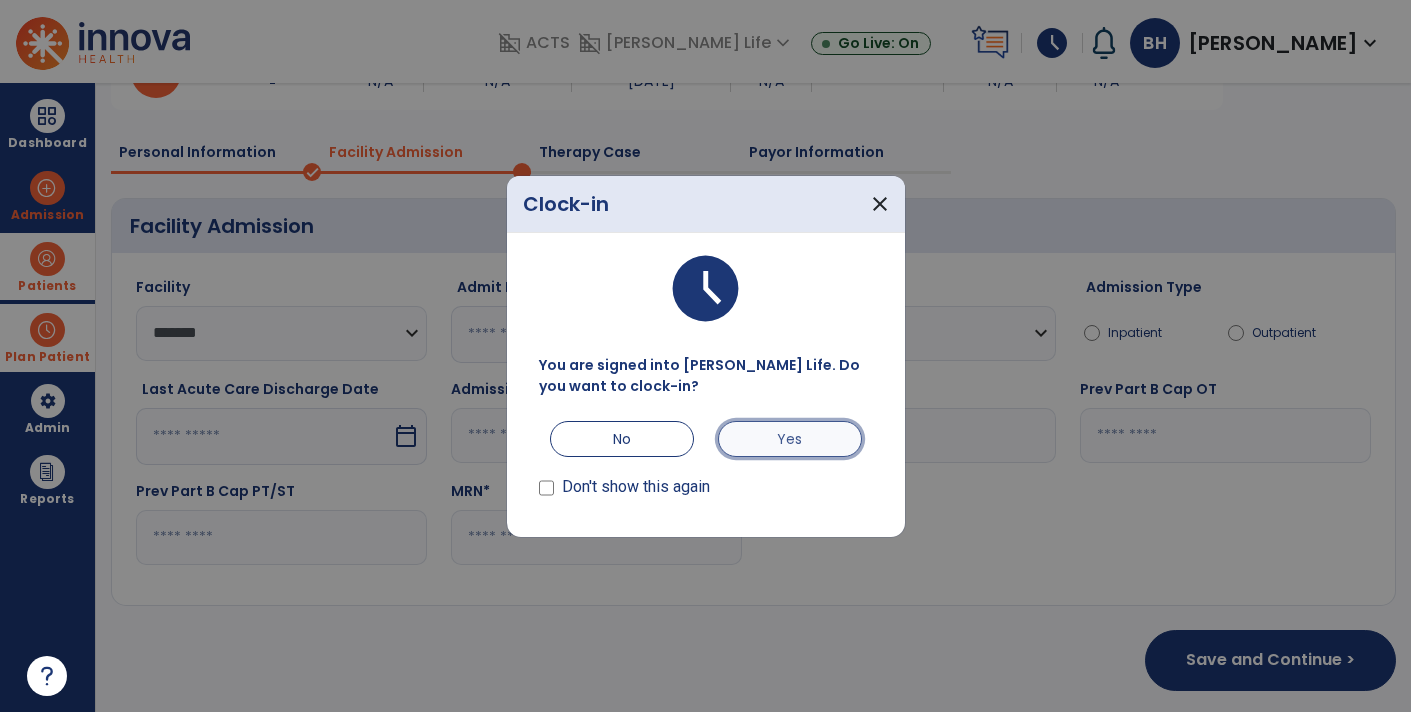 click on "Yes" at bounding box center [790, 439] 